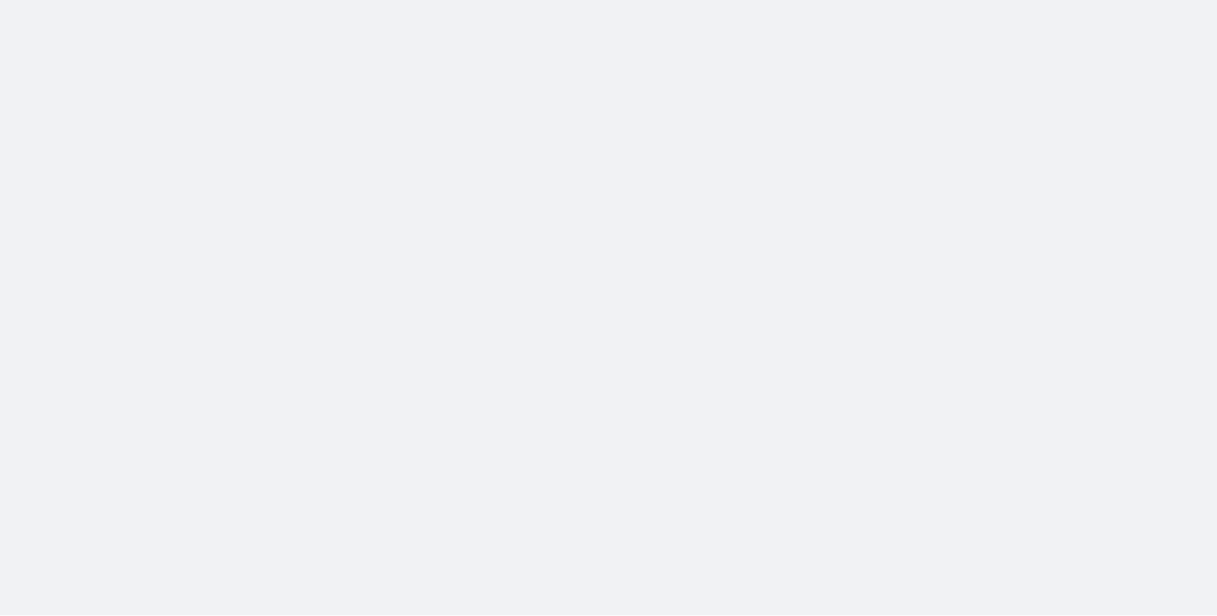 scroll, scrollTop: 0, scrollLeft: 0, axis: both 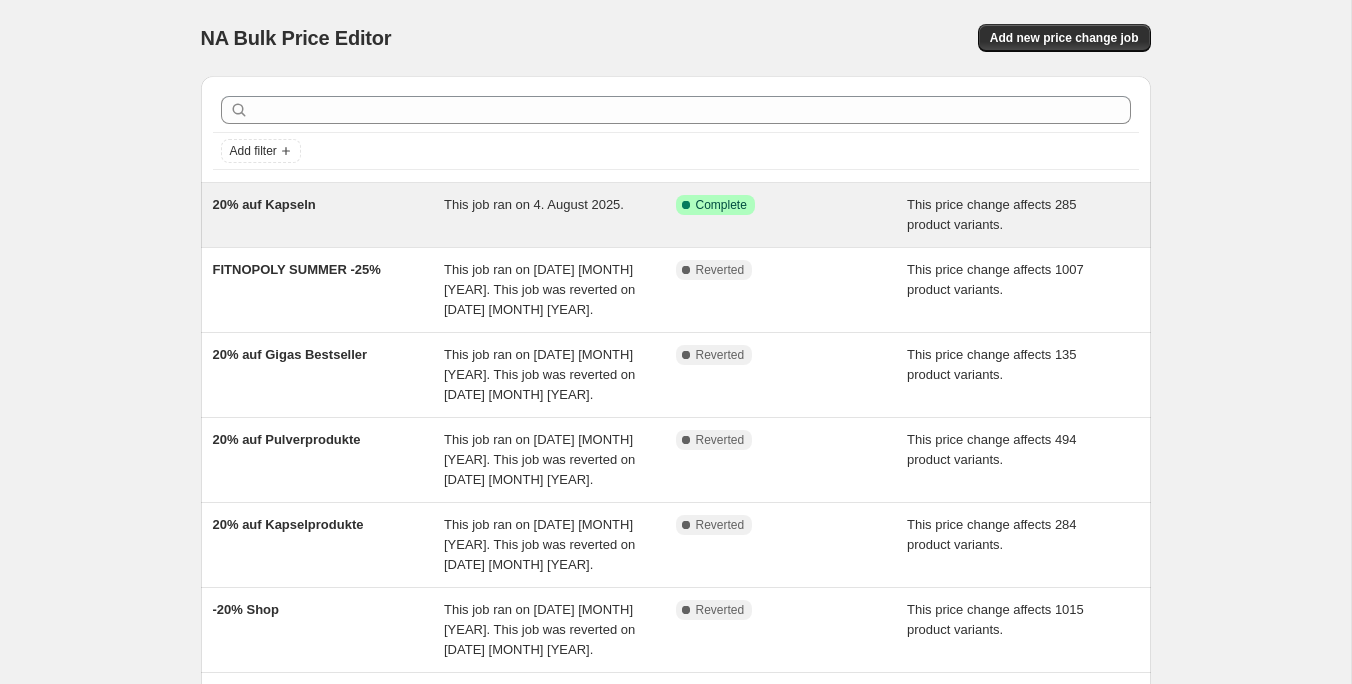 click on "20% auf Kapseln" at bounding box center (329, 215) 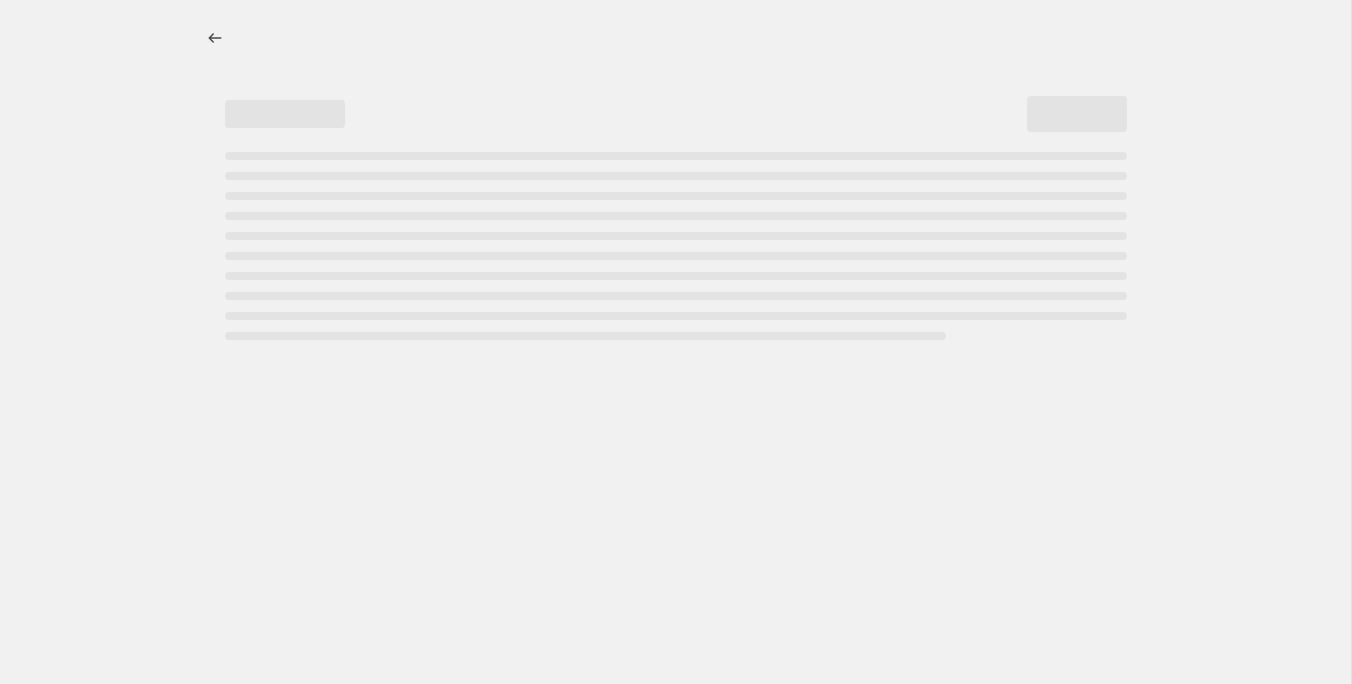 select on "pcap" 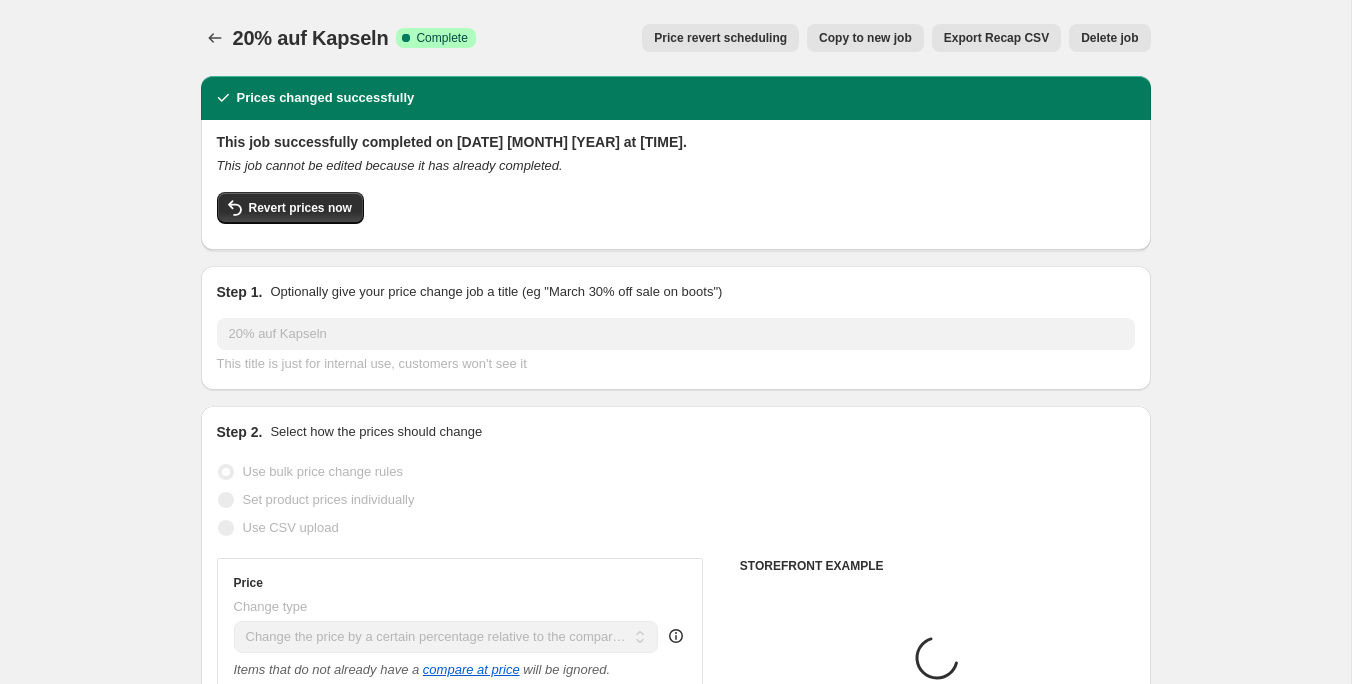 select on "collection" 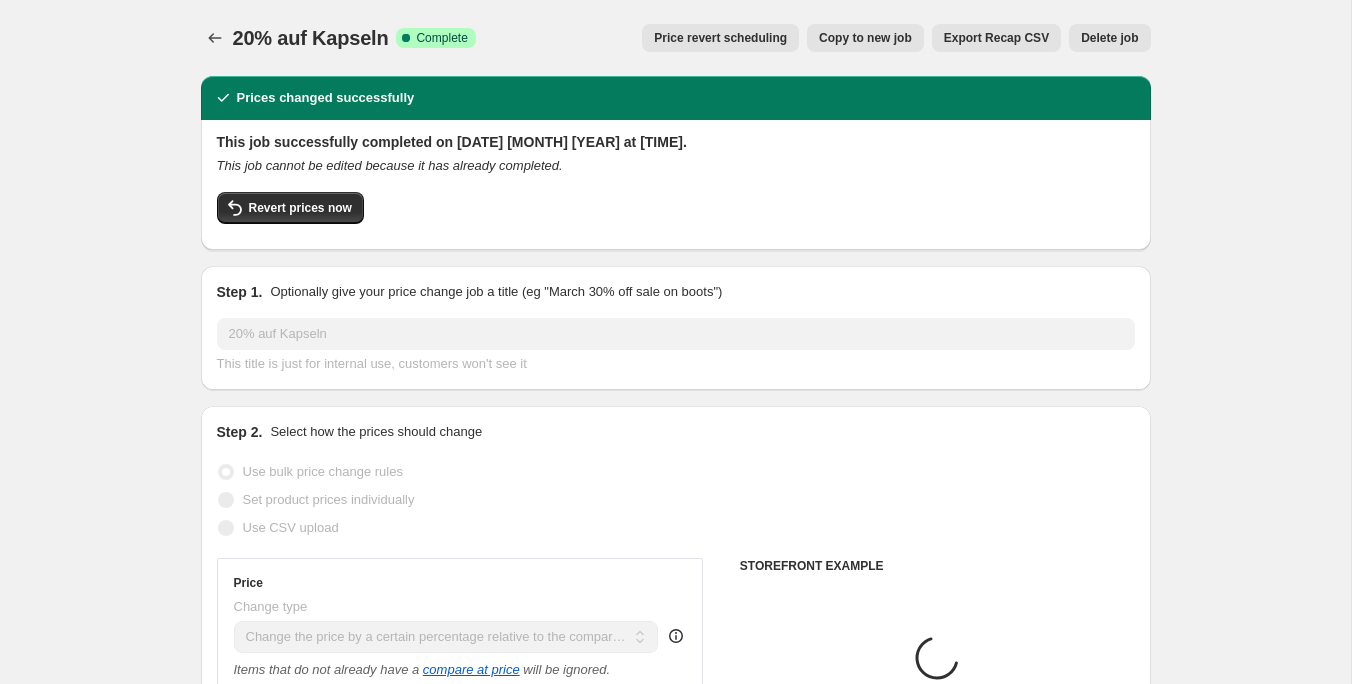 select on "collection" 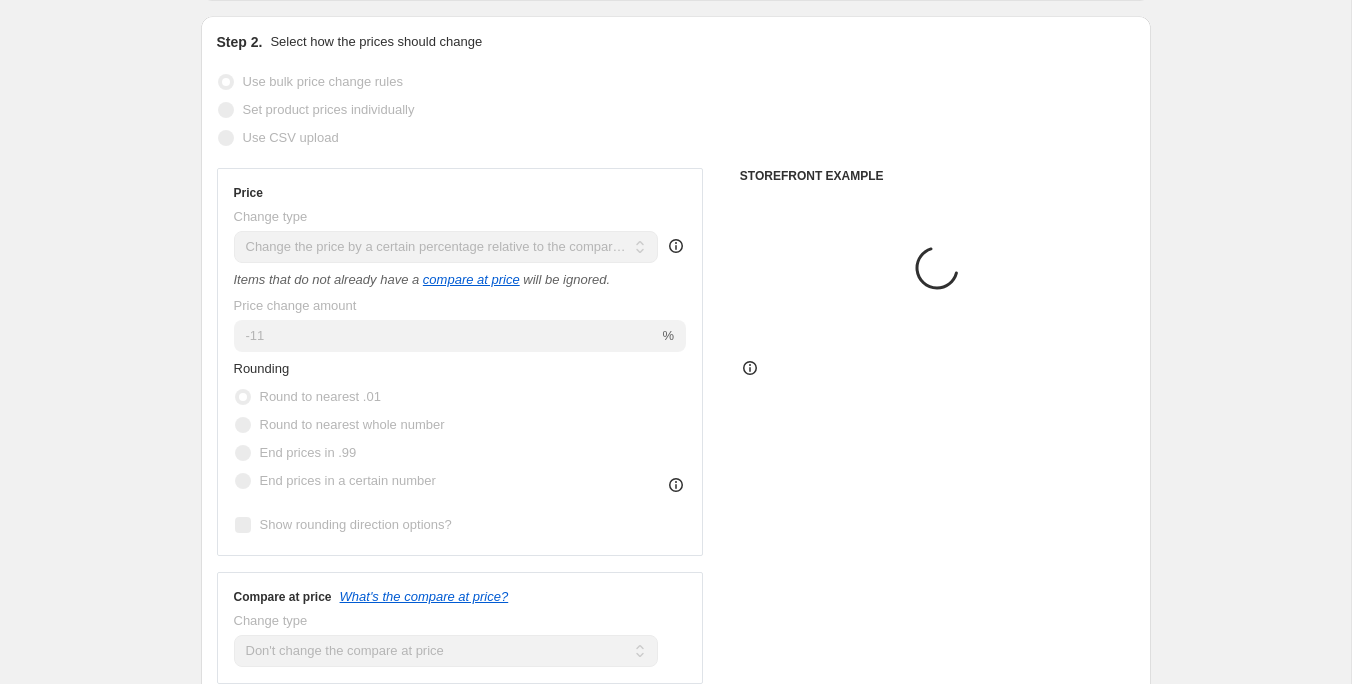 scroll, scrollTop: 0, scrollLeft: 0, axis: both 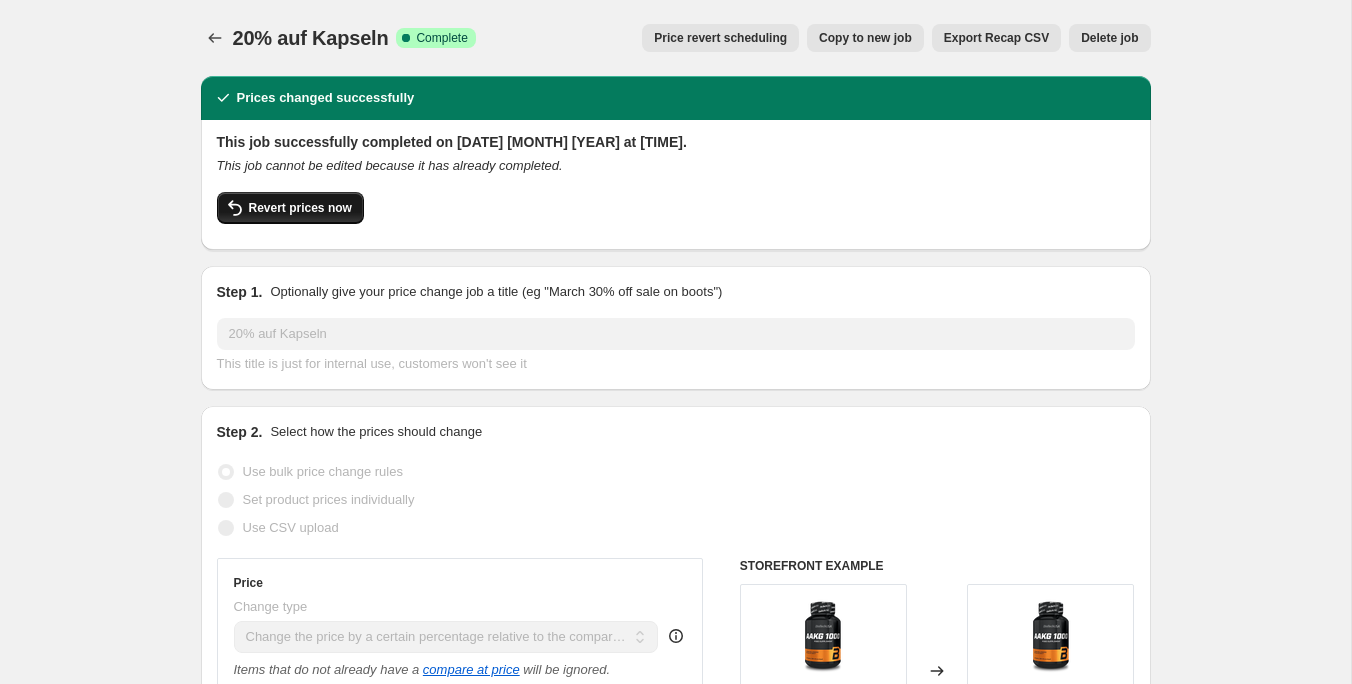 click on "Revert prices now" at bounding box center (300, 208) 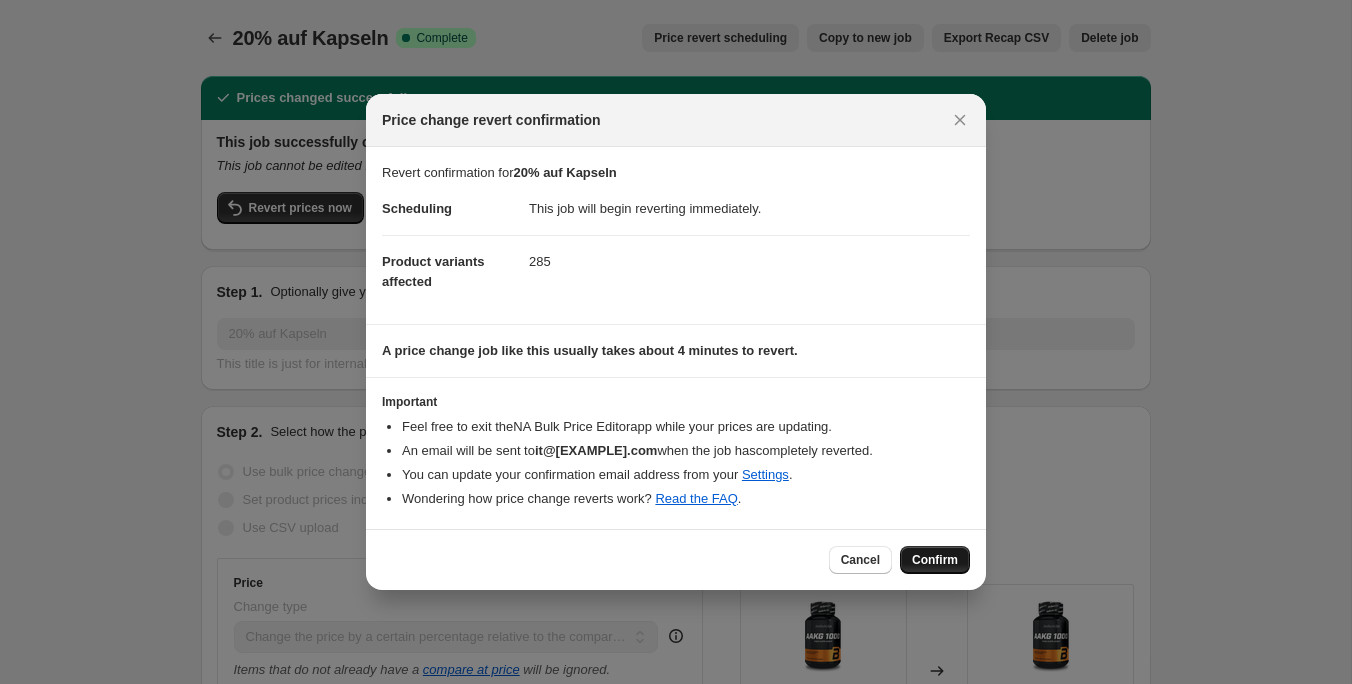 click on "Confirm" at bounding box center [935, 560] 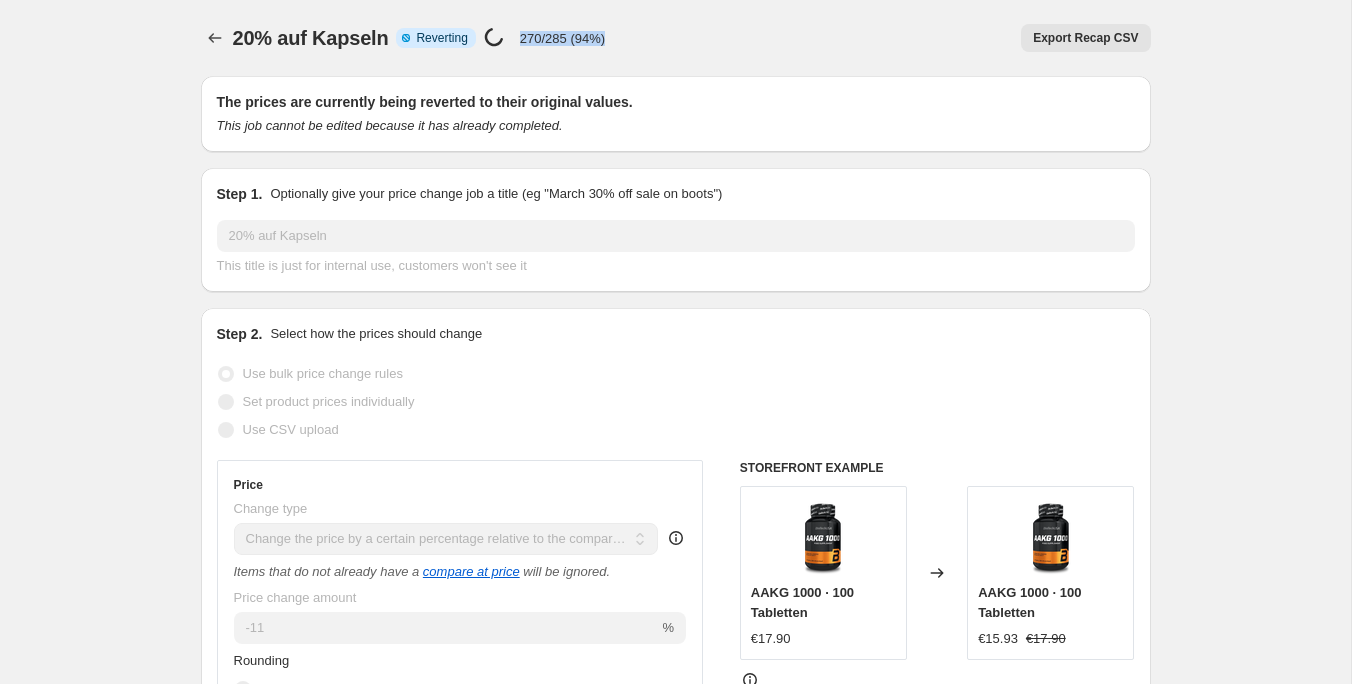 drag, startPoint x: 620, startPoint y: 34, endPoint x: 478, endPoint y: 30, distance: 142.05632 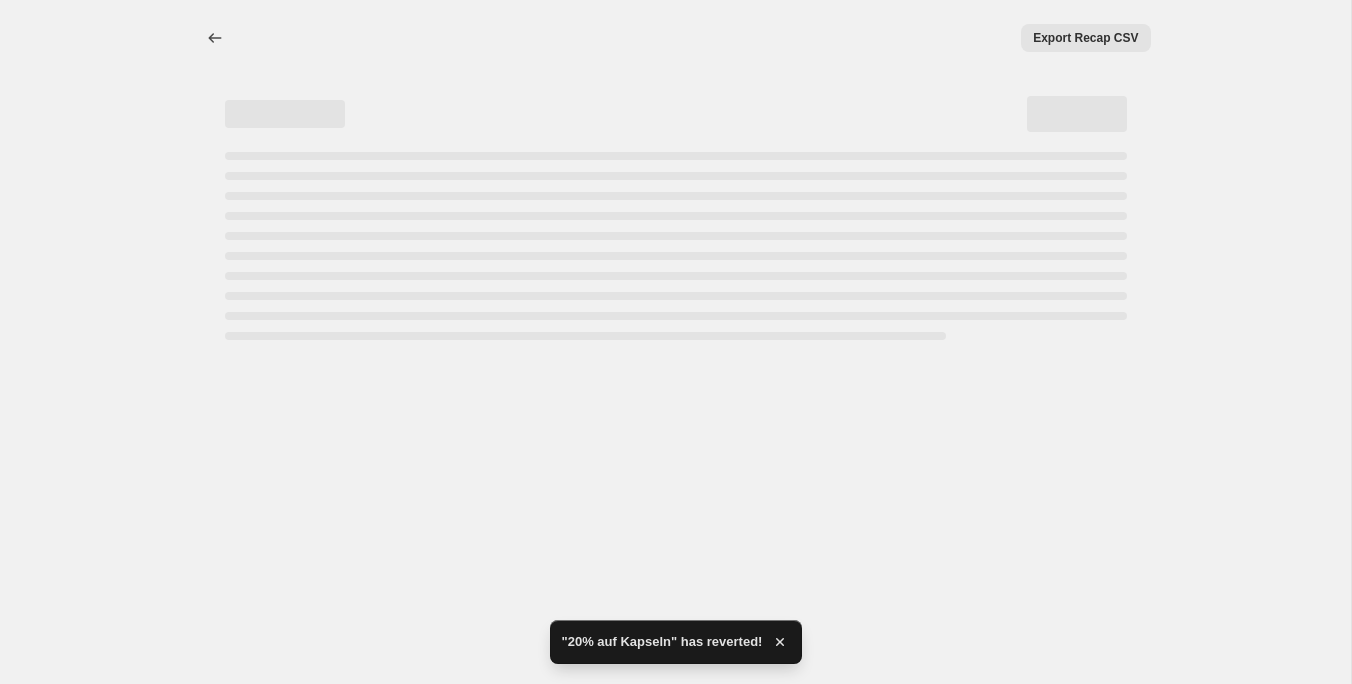 select on "pcap" 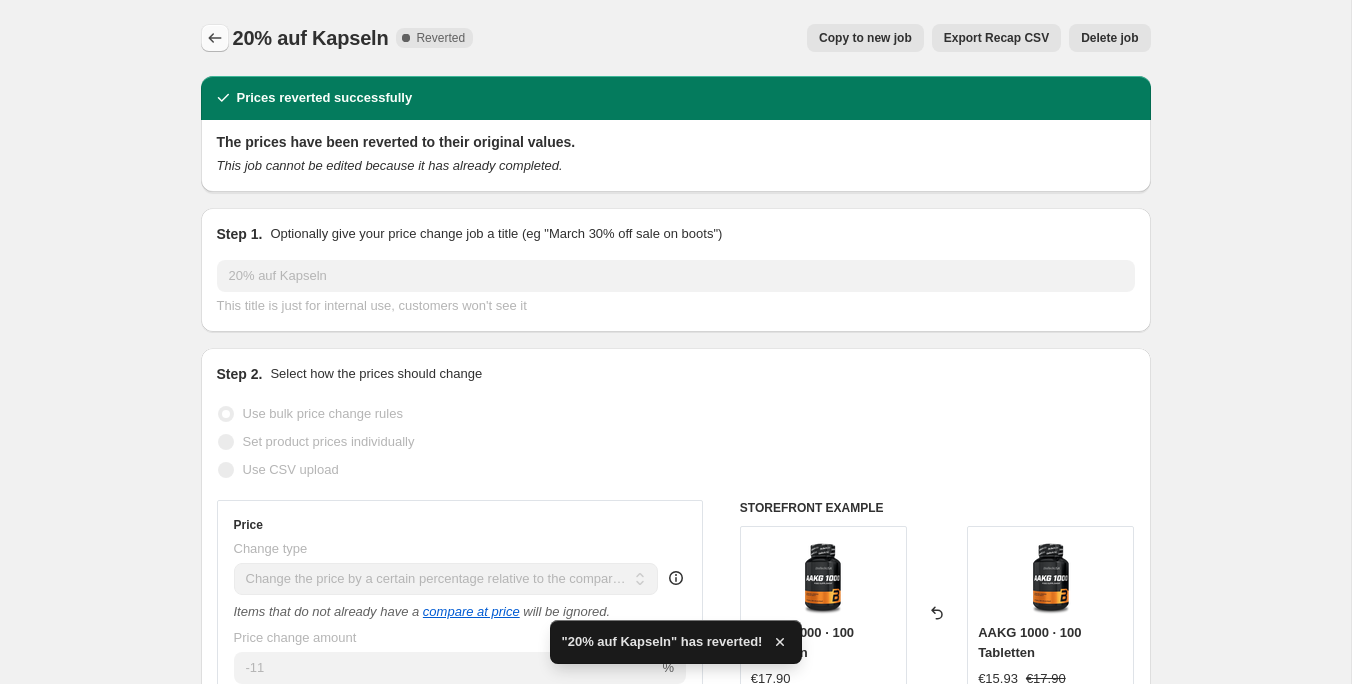 click 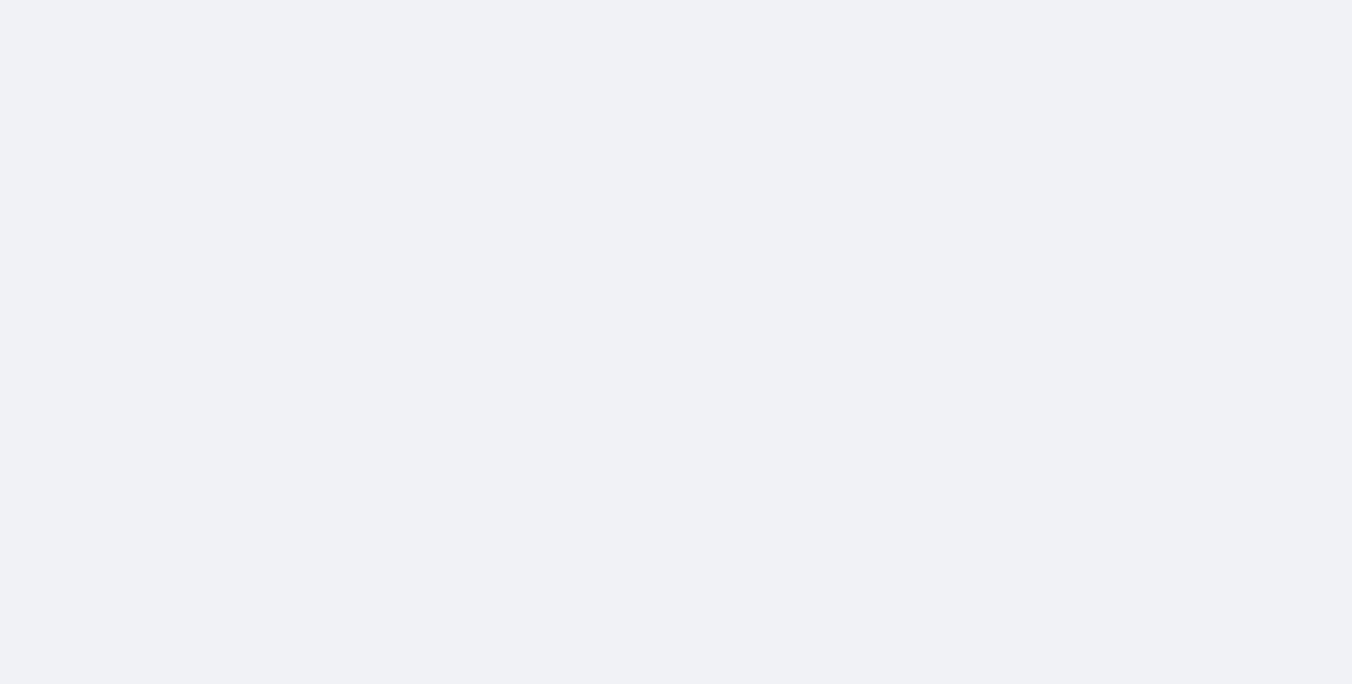 scroll, scrollTop: 0, scrollLeft: 0, axis: both 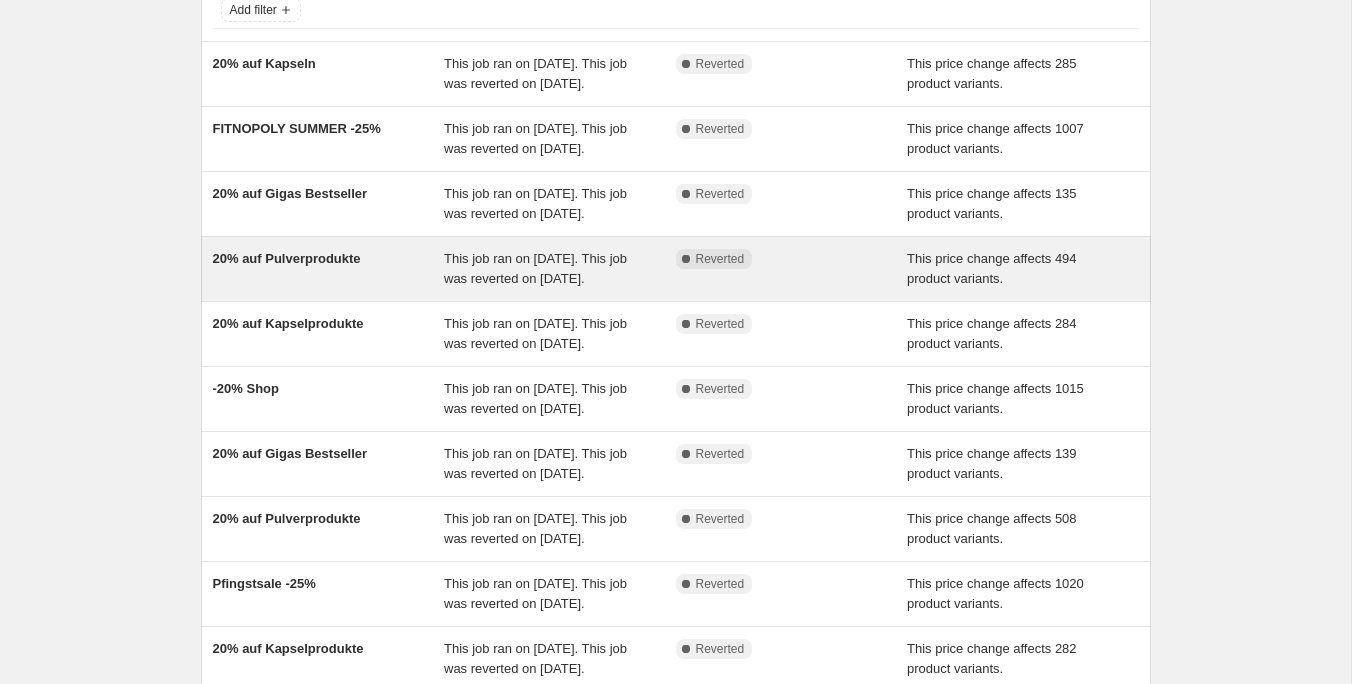 click on "20% auf Pulverprodukte" at bounding box center [287, 258] 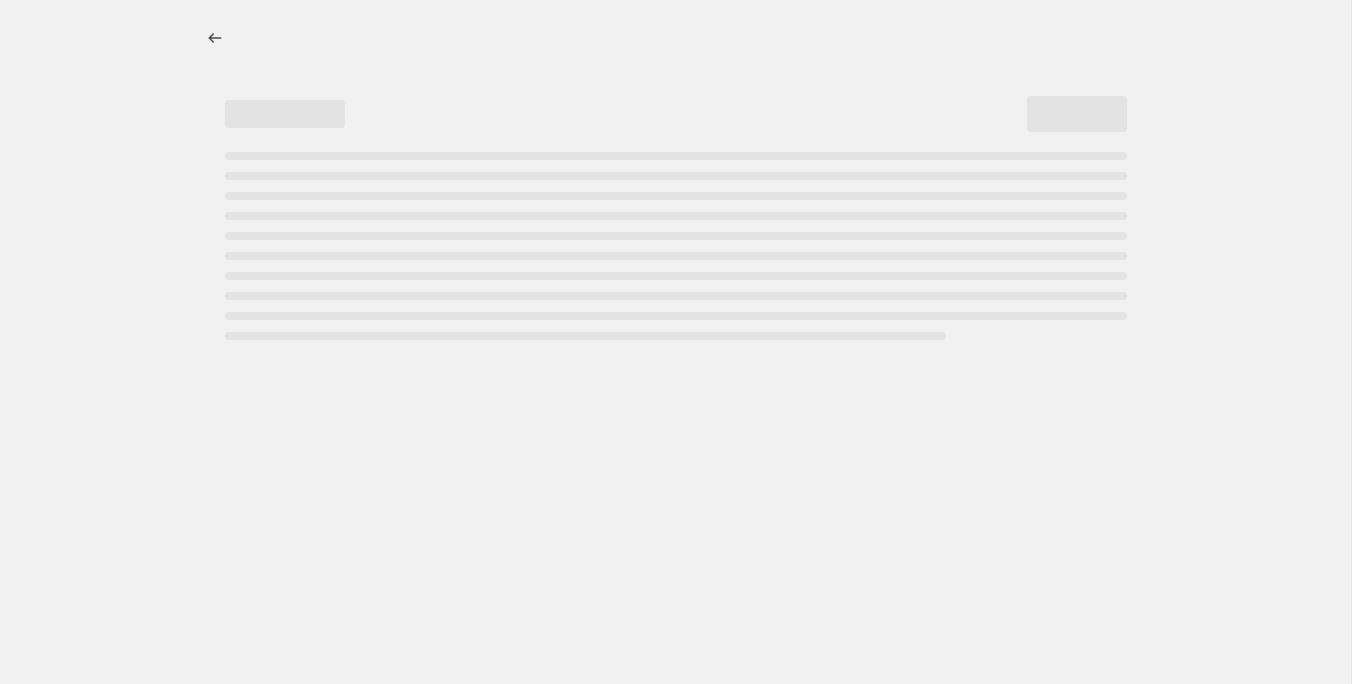 select on "pcap" 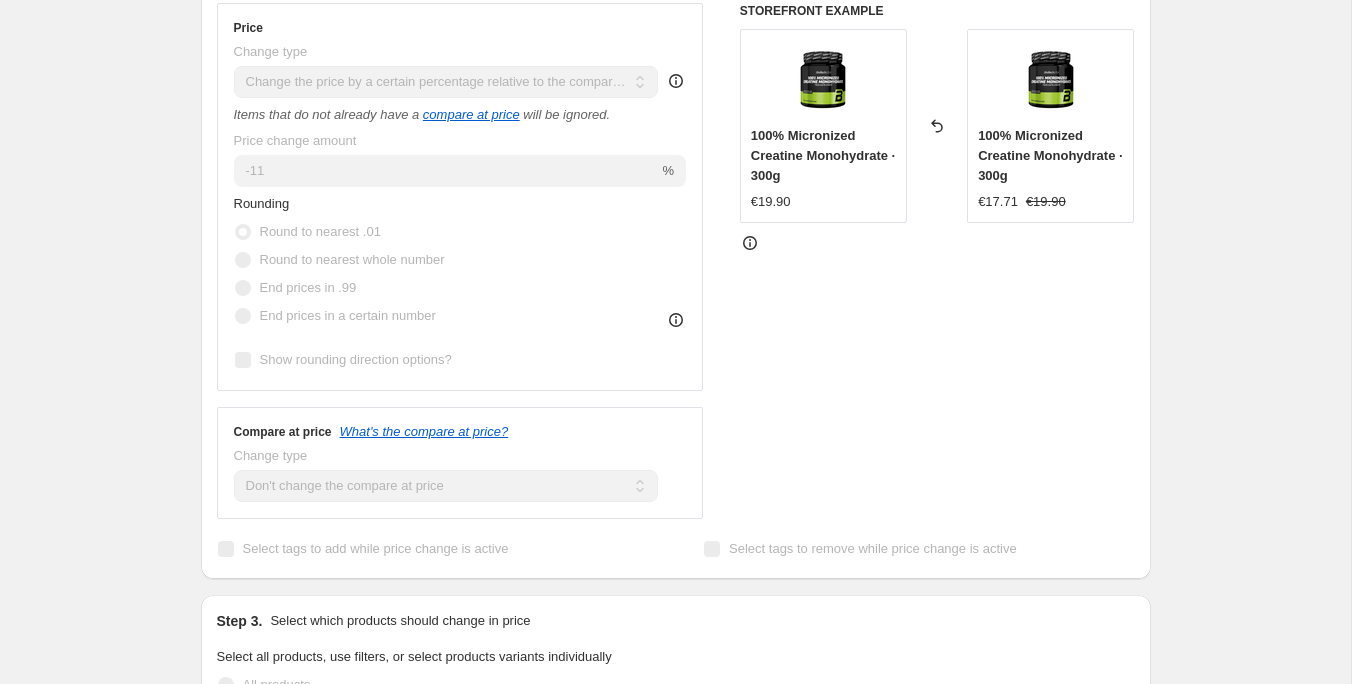 scroll, scrollTop: 0, scrollLeft: 0, axis: both 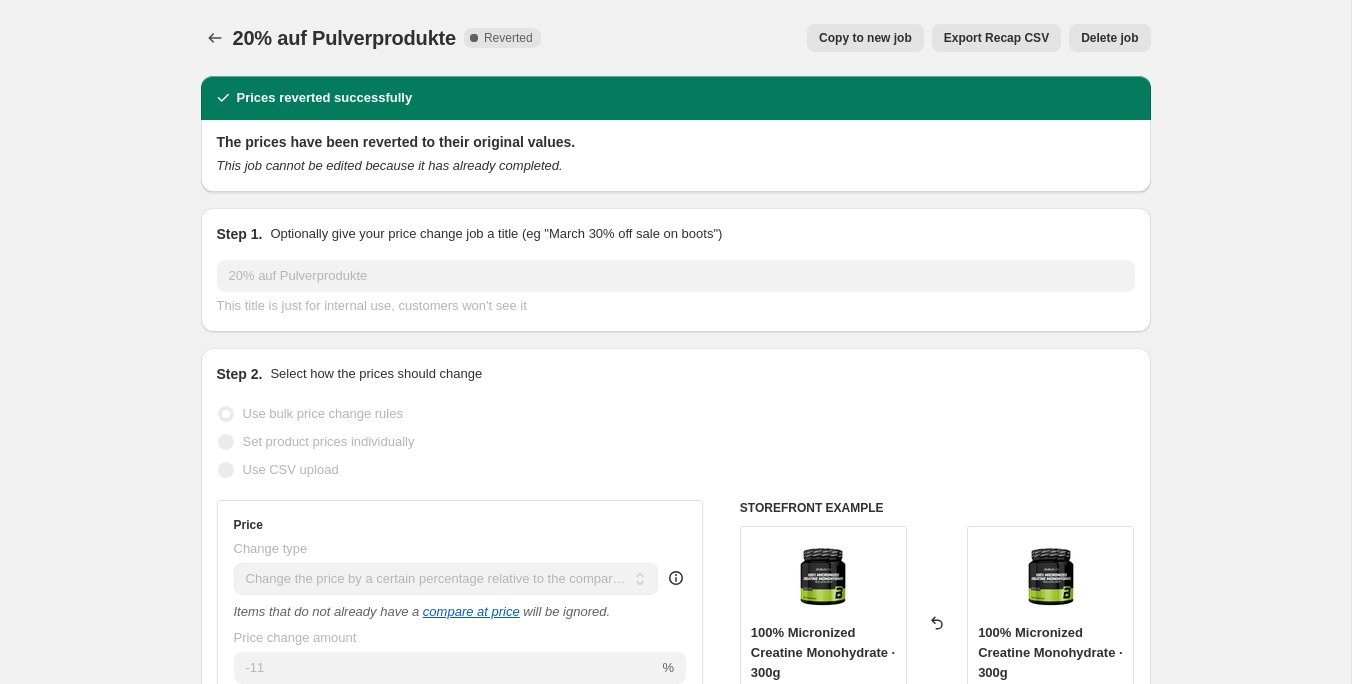 click on "Copy to new job" at bounding box center (865, 38) 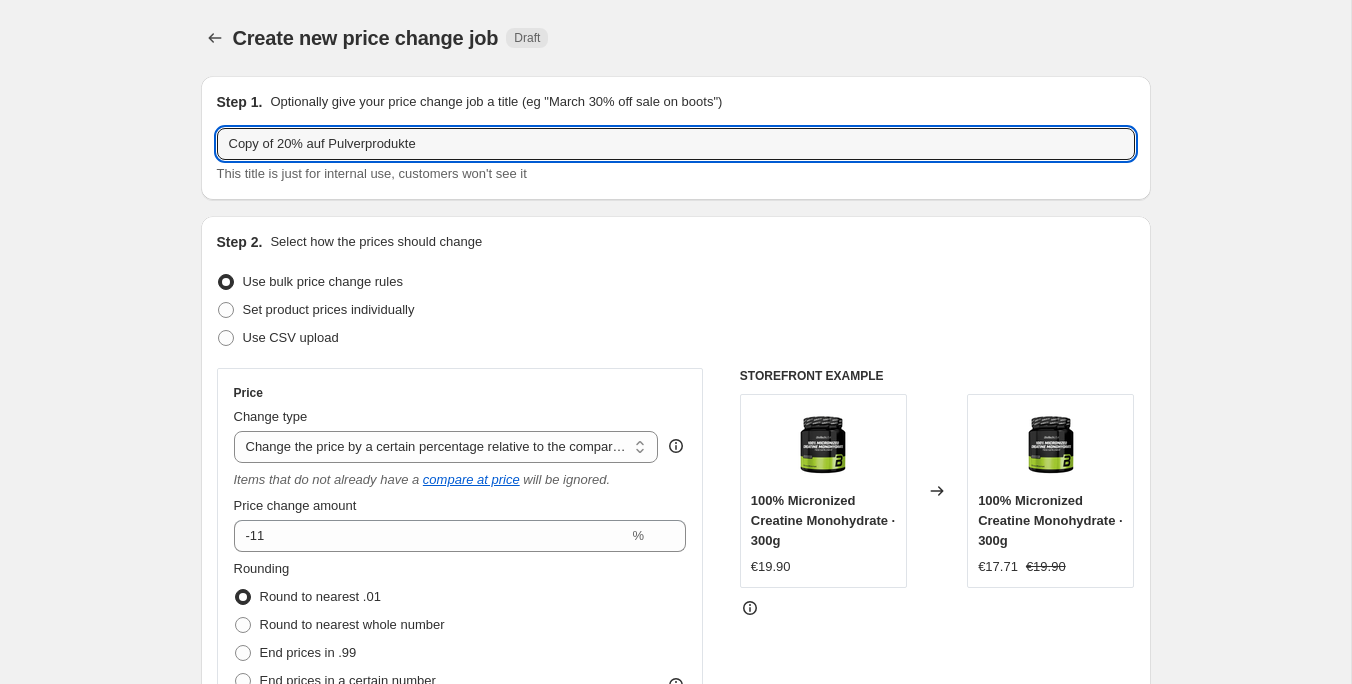 drag, startPoint x: 284, startPoint y: 143, endPoint x: 190, endPoint y: 143, distance: 94 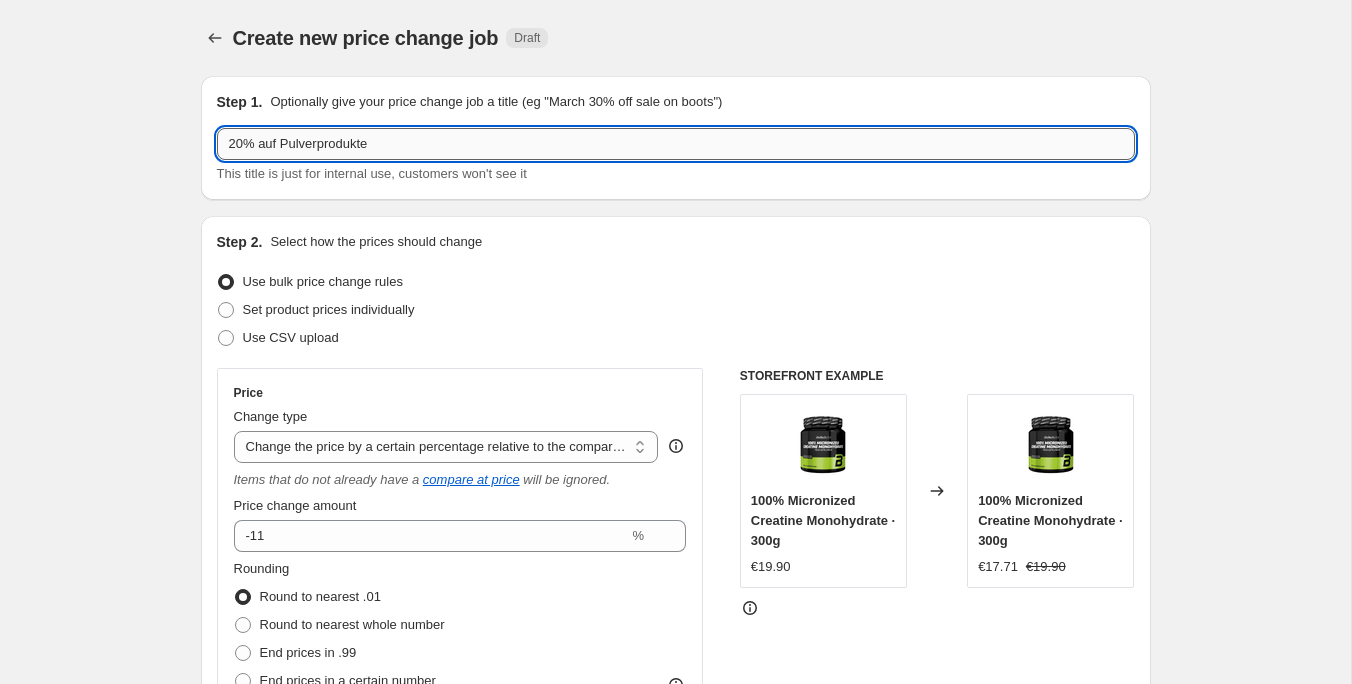 click on "20% auf Pulverprodukte" at bounding box center (676, 144) 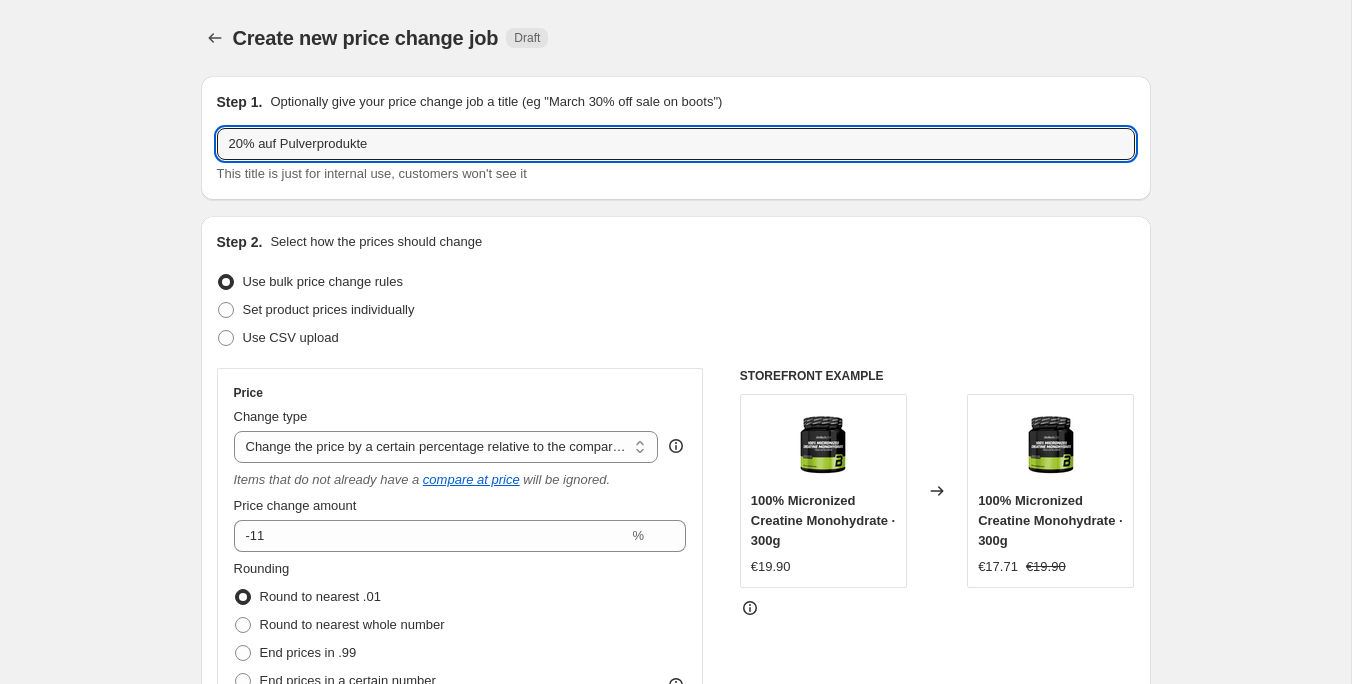 type on "20% auf Pulverprodukte" 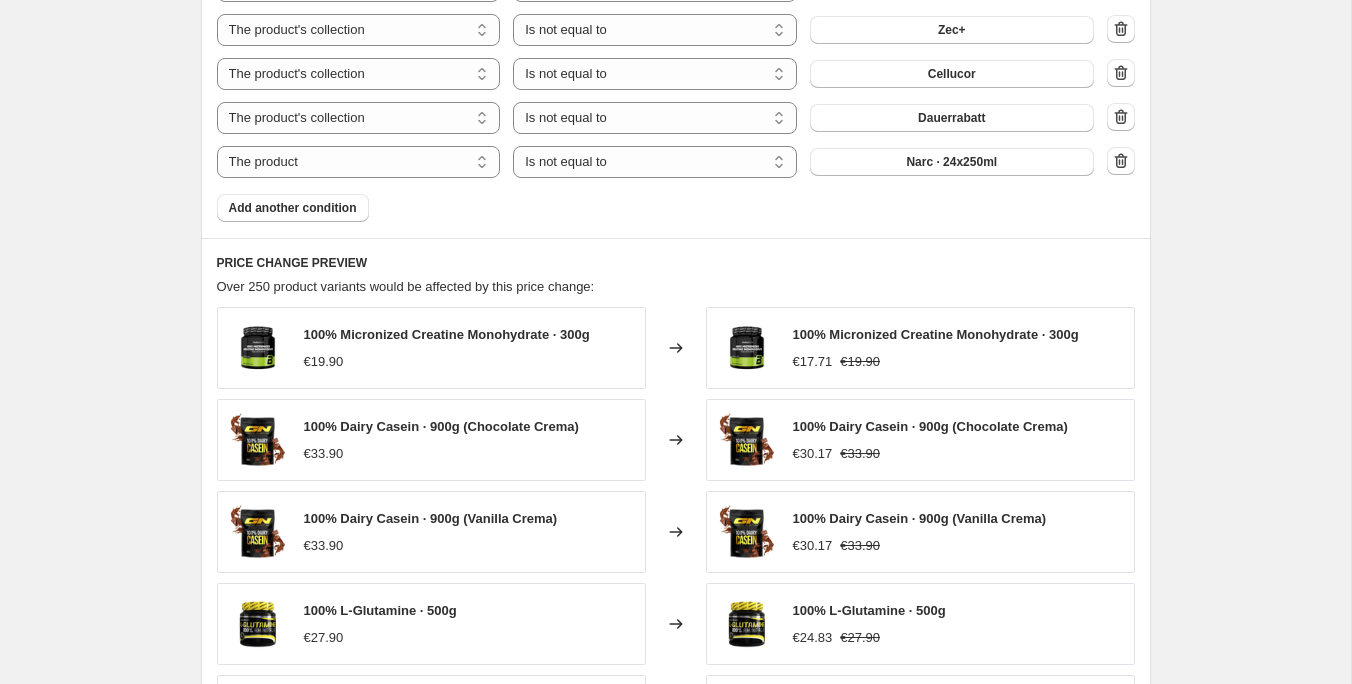 scroll, scrollTop: 1783, scrollLeft: 0, axis: vertical 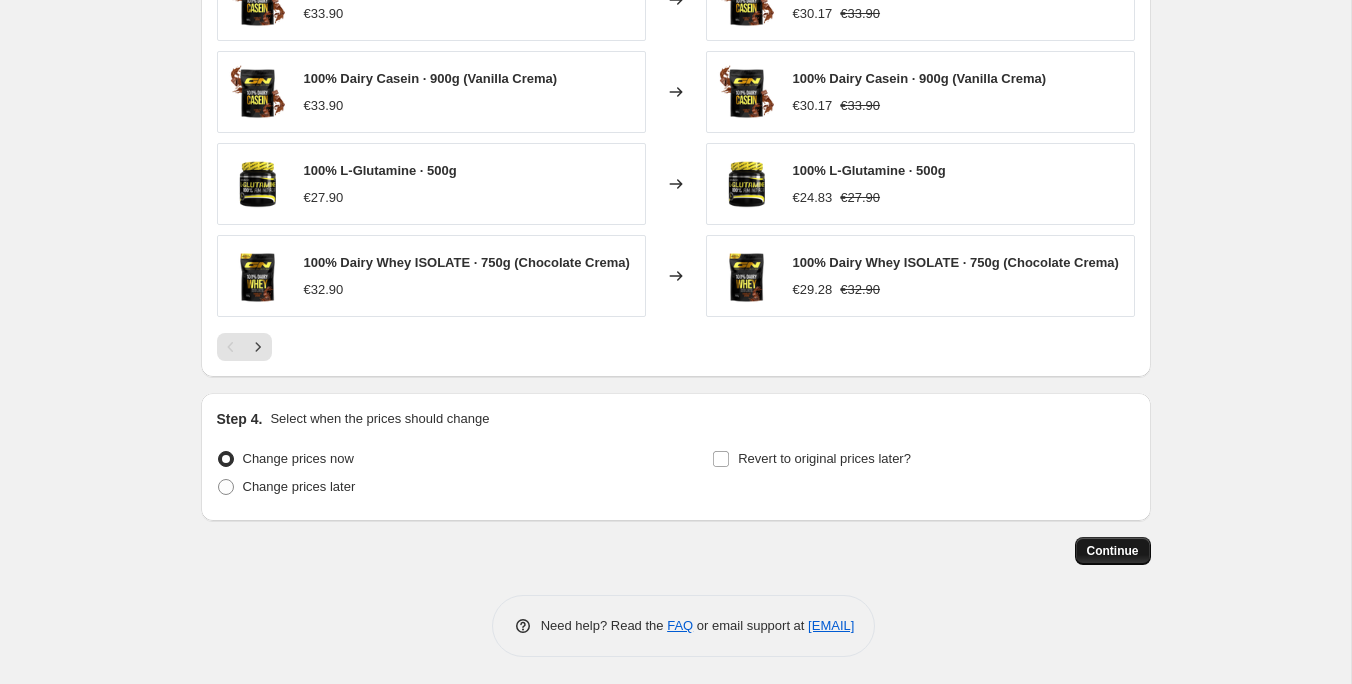 click on "Continue" at bounding box center (1113, 551) 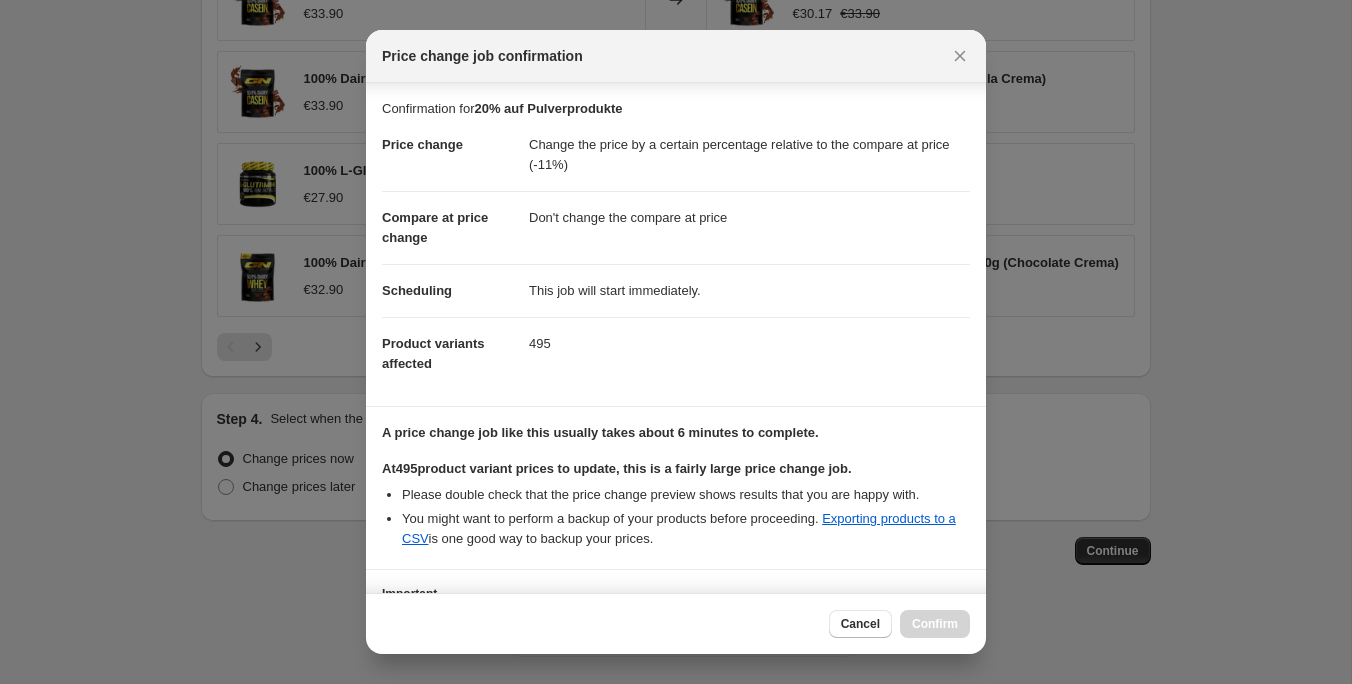 scroll, scrollTop: 160, scrollLeft: 0, axis: vertical 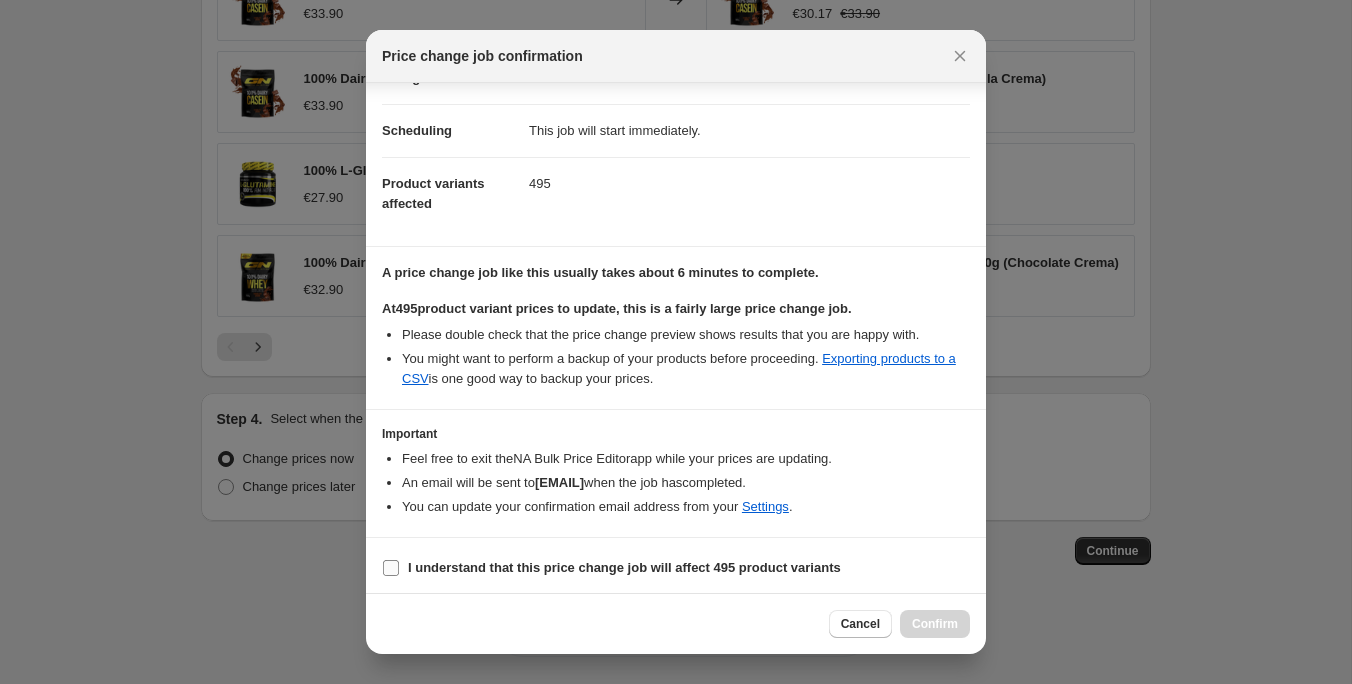 click on "I understand that this price change job will affect 495 product variants" at bounding box center (391, 568) 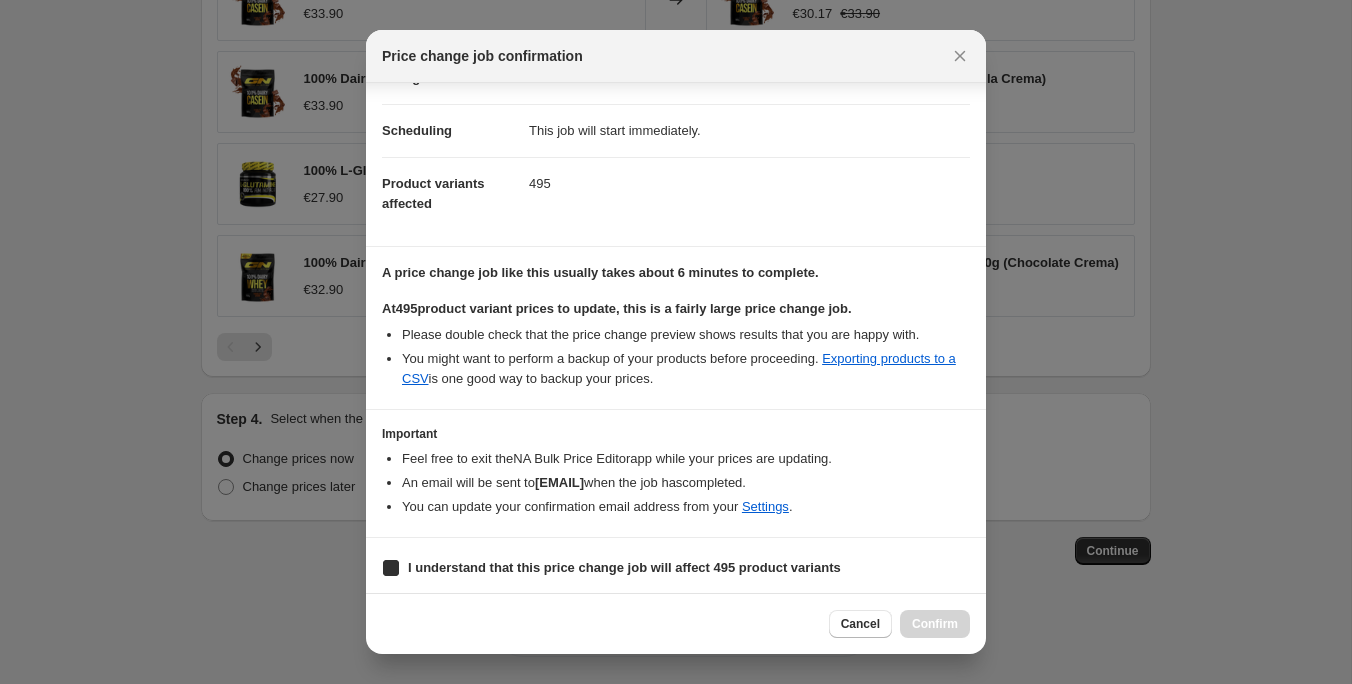 checkbox on "true" 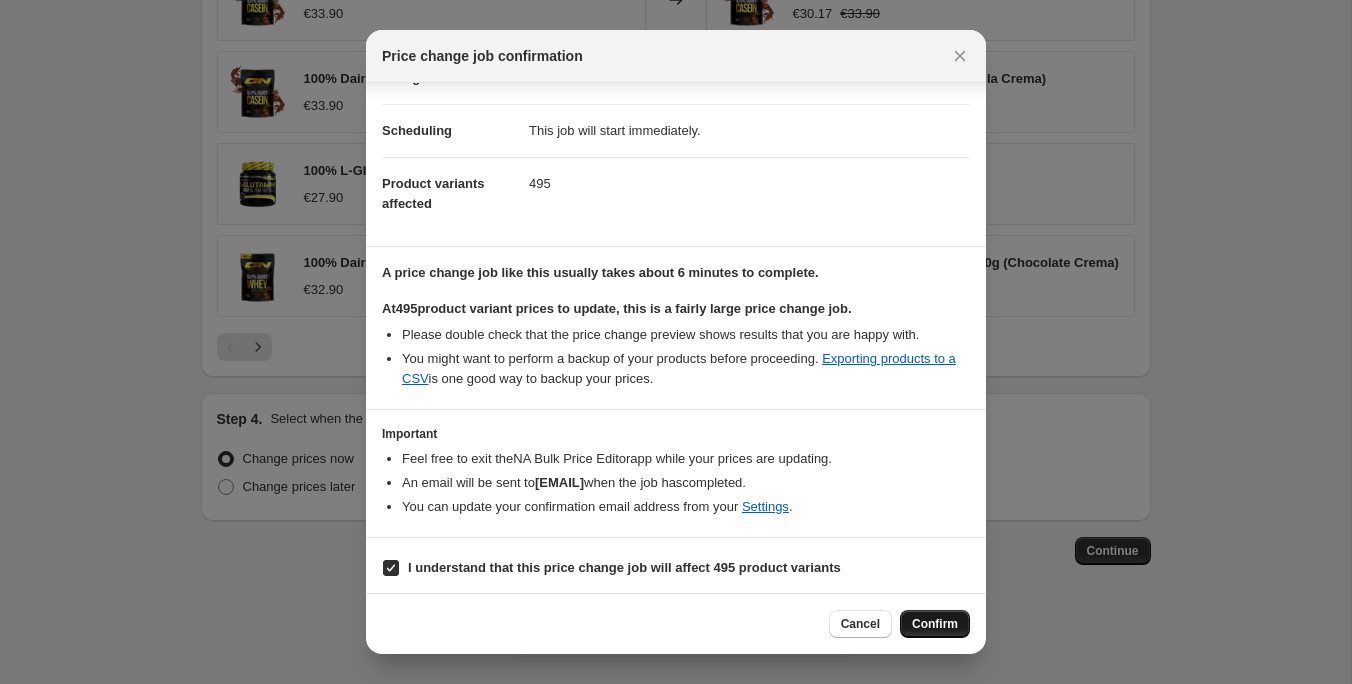 click on "Confirm" at bounding box center (935, 624) 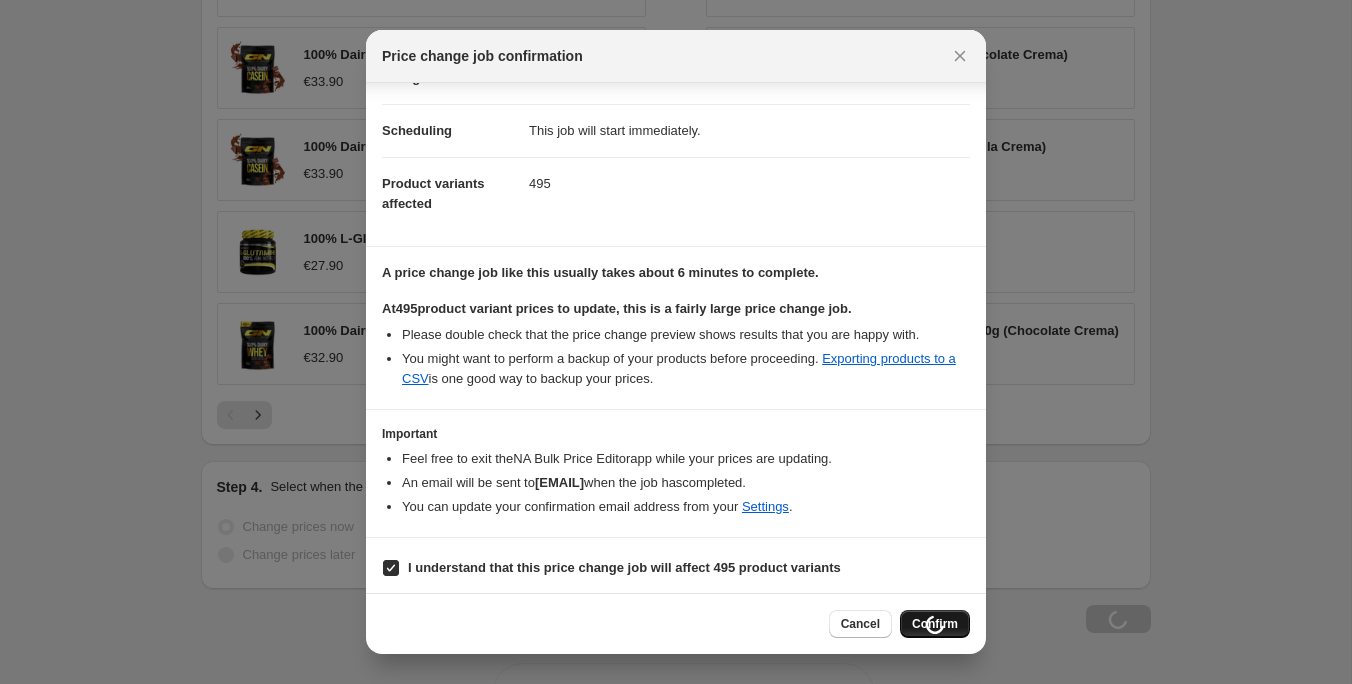 scroll, scrollTop: 1852, scrollLeft: 0, axis: vertical 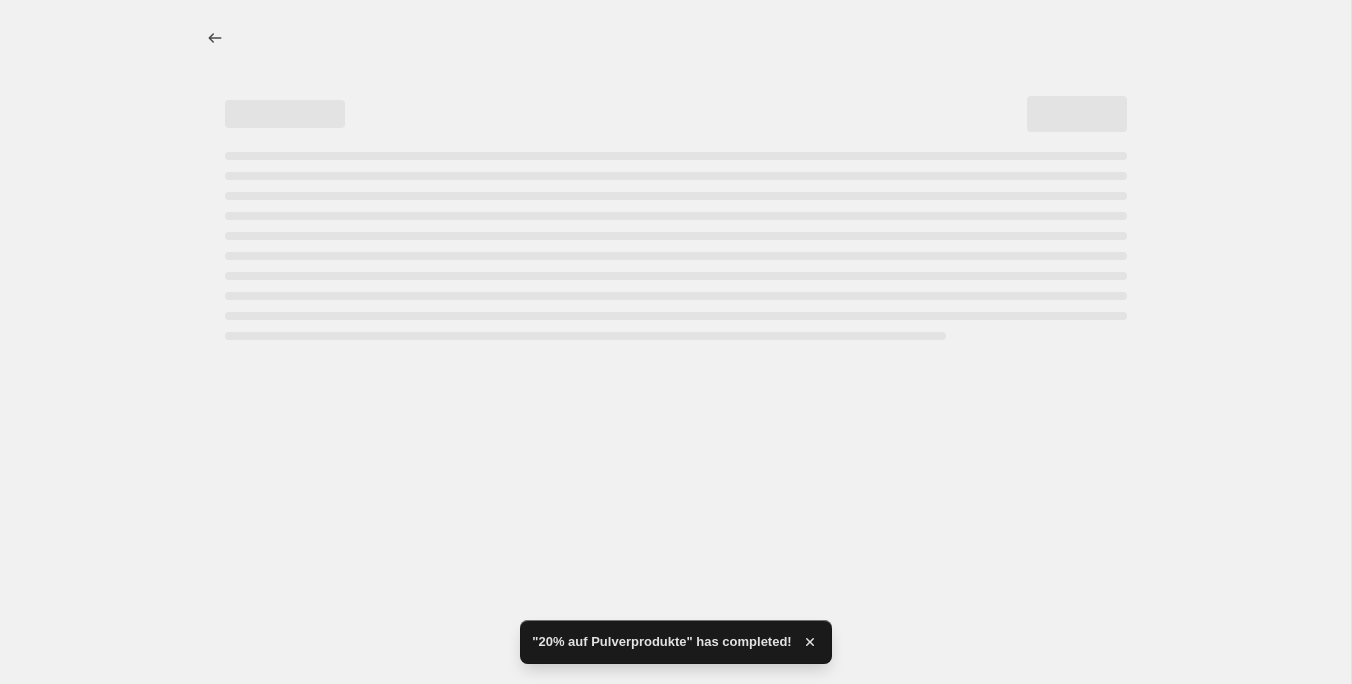 select on "pcap" 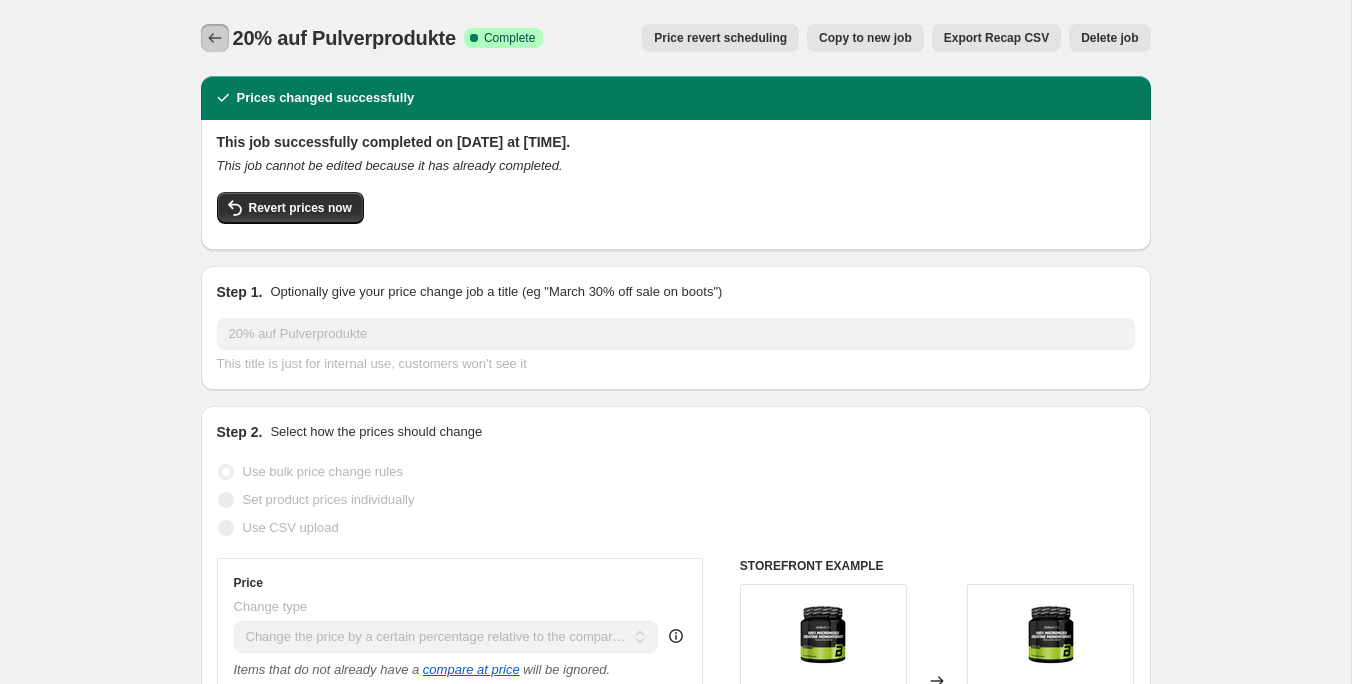 click 